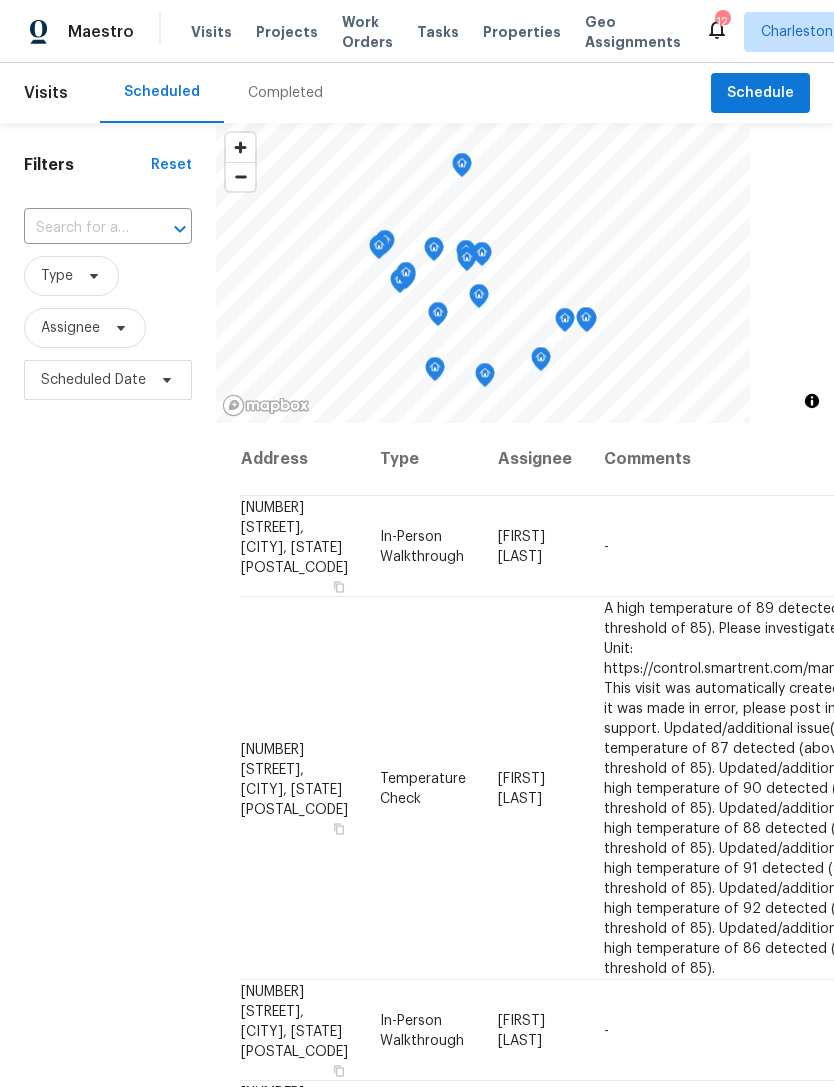 scroll, scrollTop: 0, scrollLeft: 0, axis: both 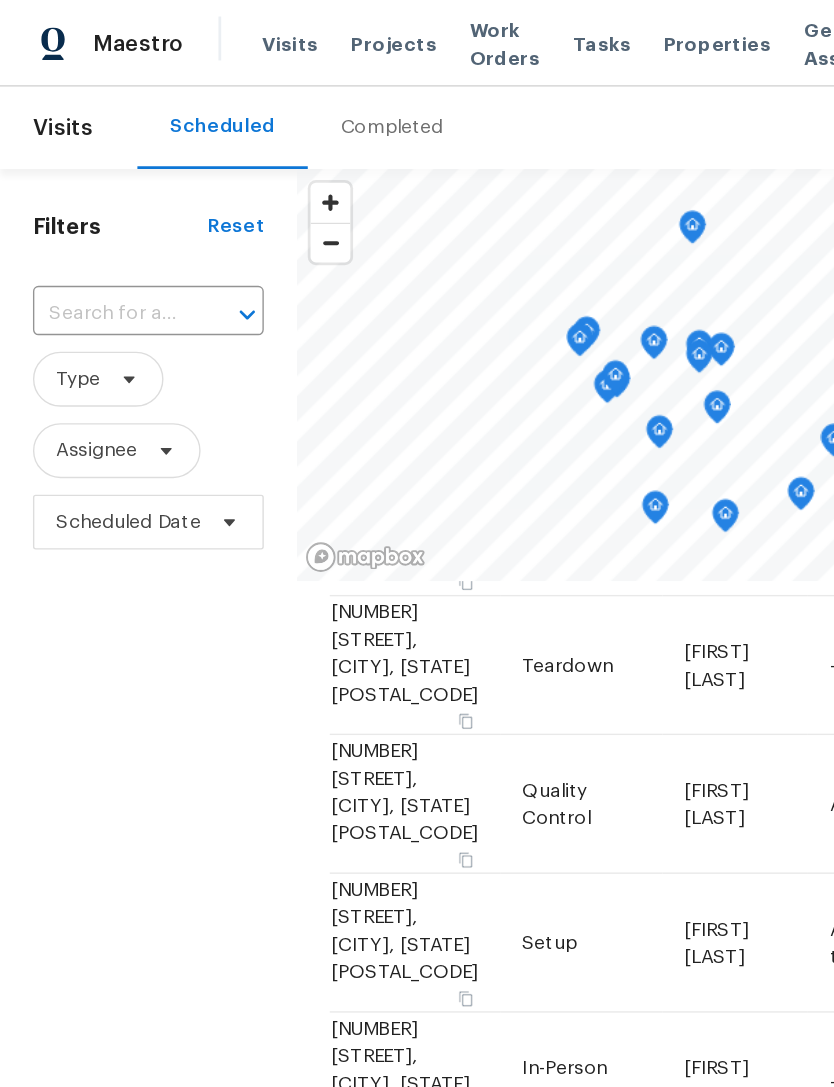 click on "Properties" at bounding box center [522, 32] 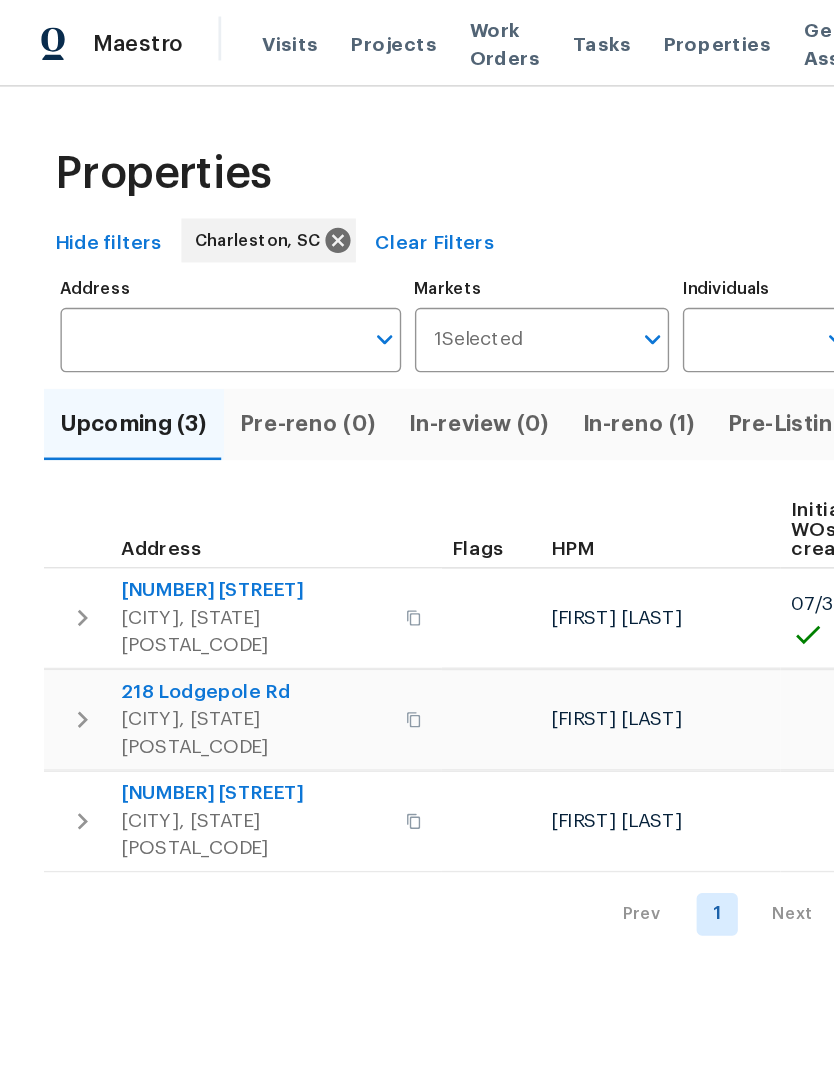 click on "In-reno (1)" at bounding box center (465, 309) 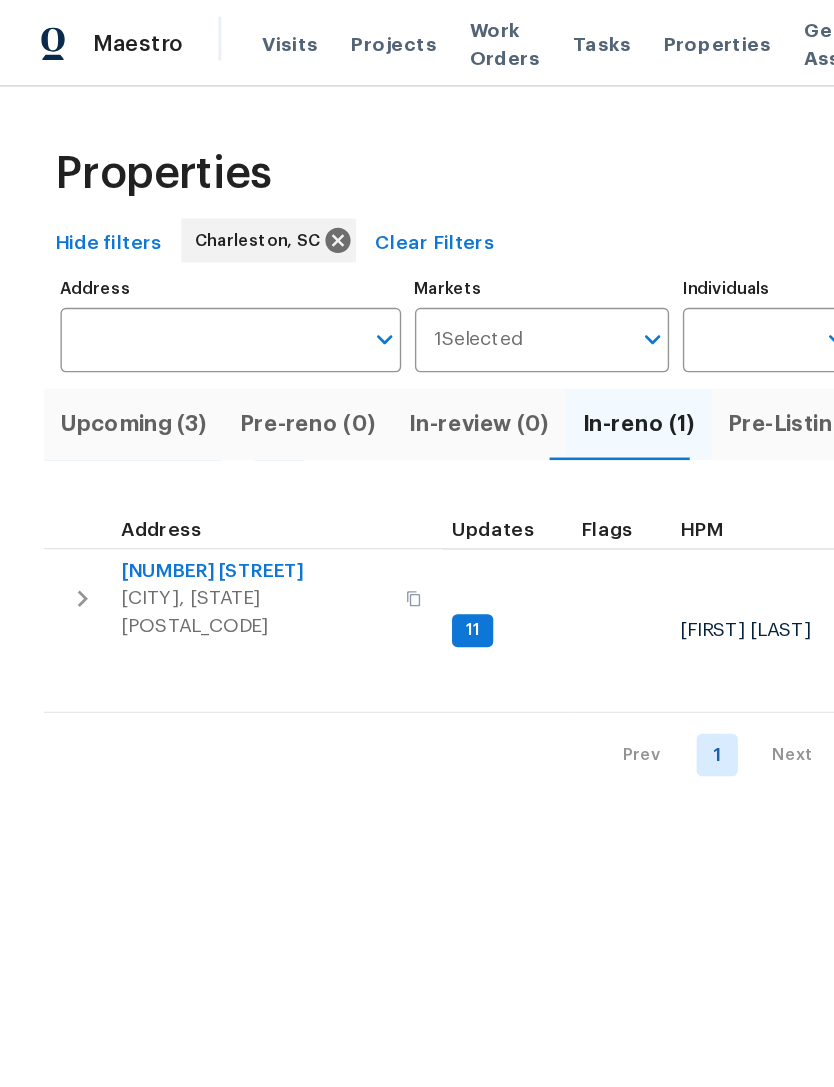 click on "[NUMBER] [STREET]" at bounding box center [185, 416] 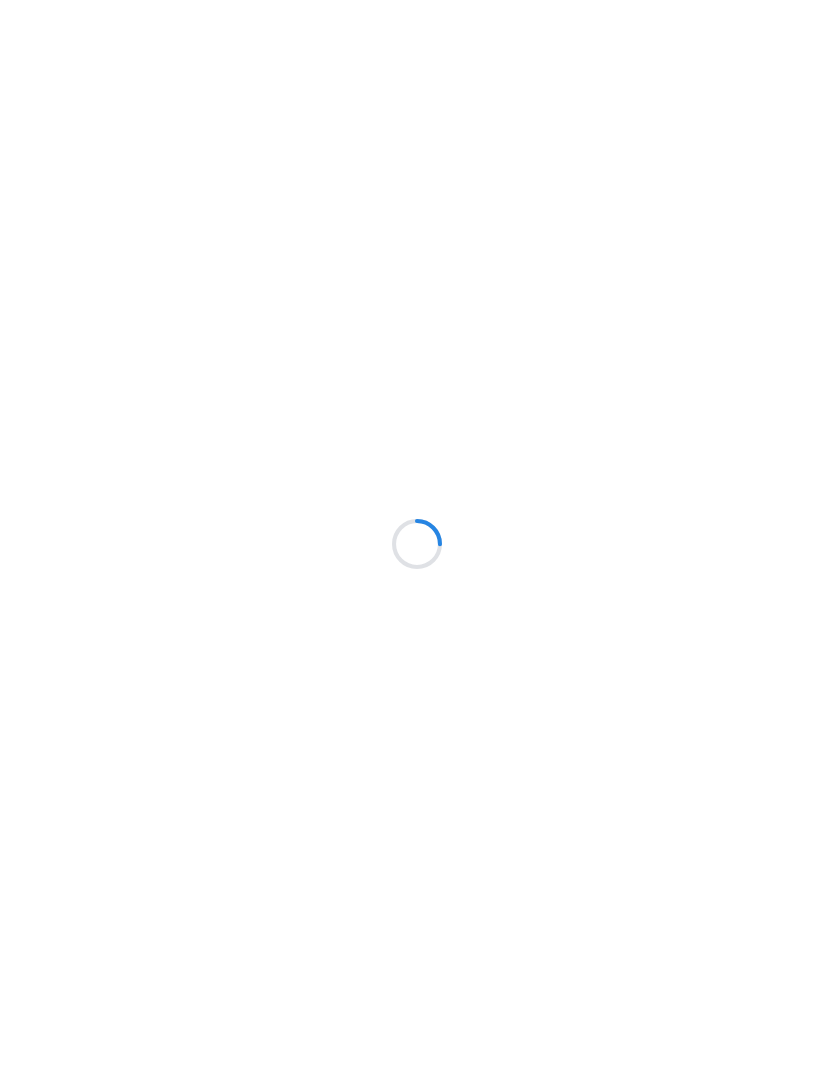 scroll, scrollTop: 0, scrollLeft: 0, axis: both 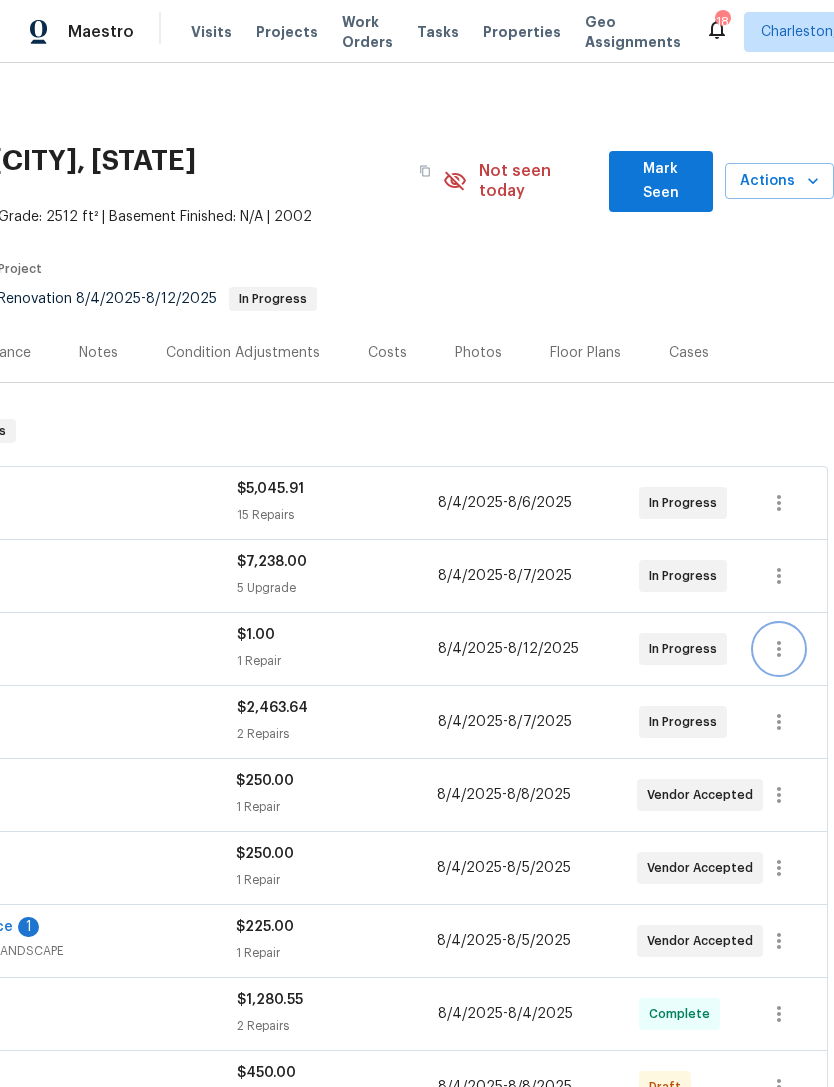 click 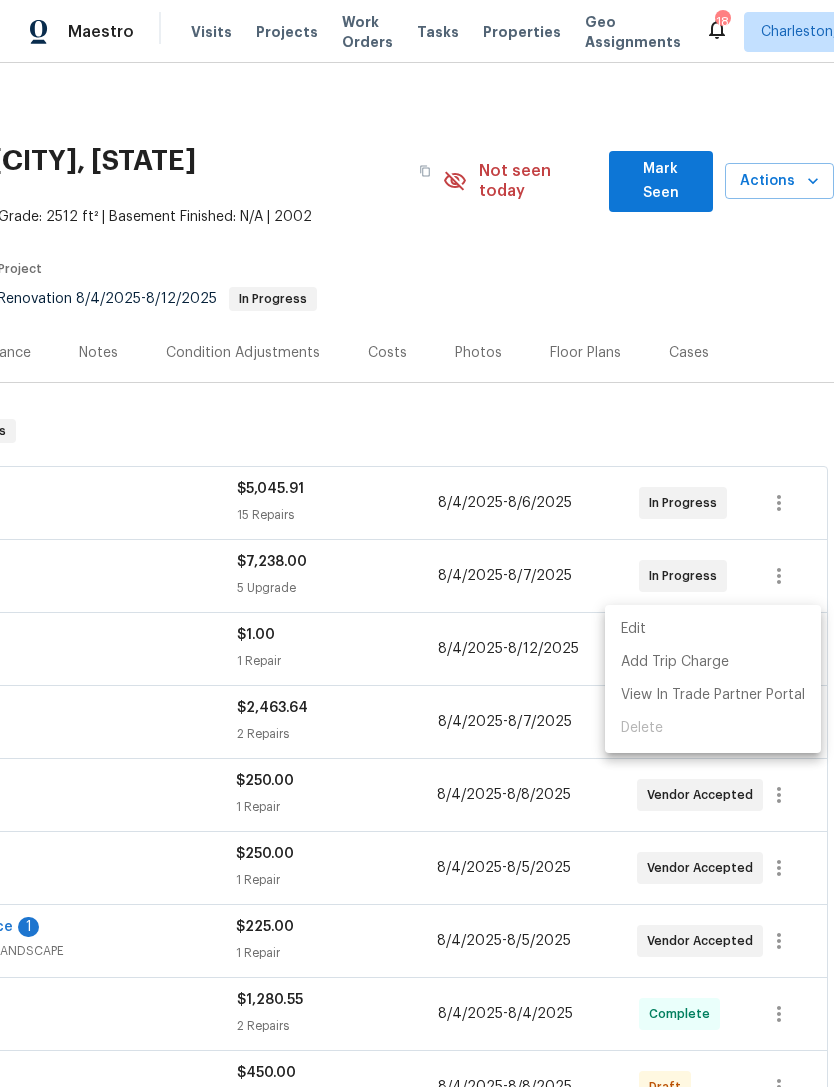 click at bounding box center (417, 543) 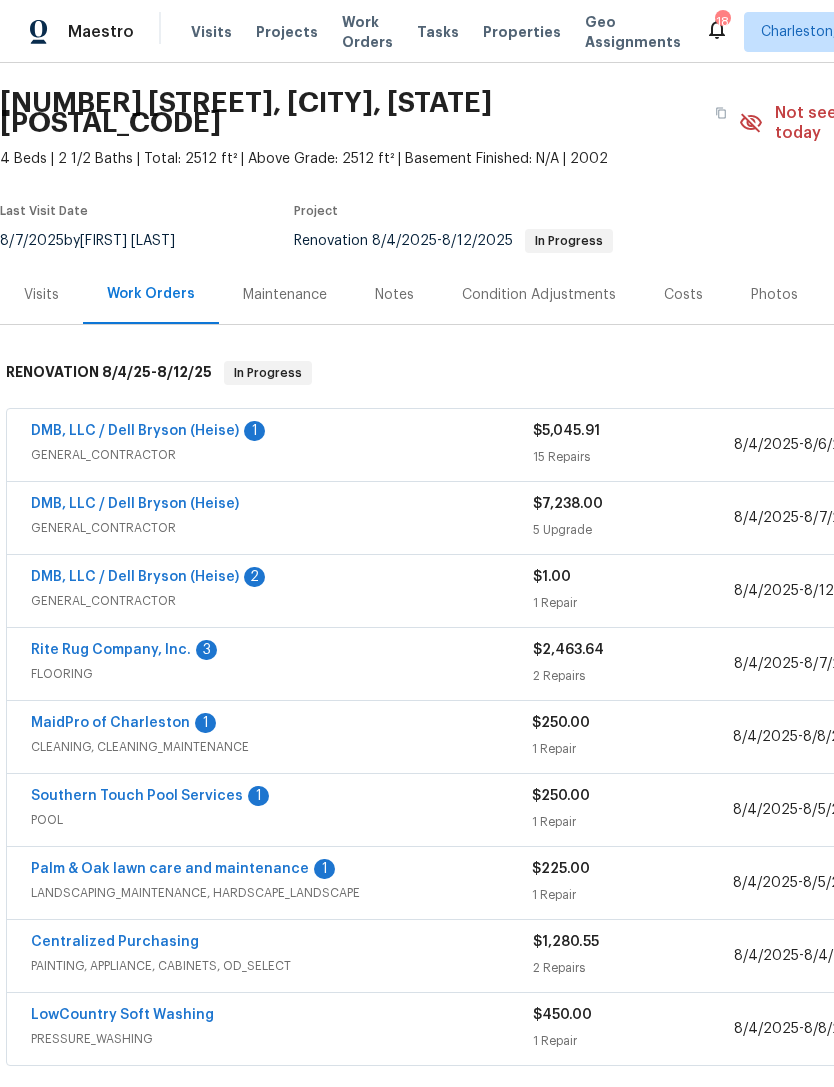 scroll, scrollTop: 59, scrollLeft: 0, axis: vertical 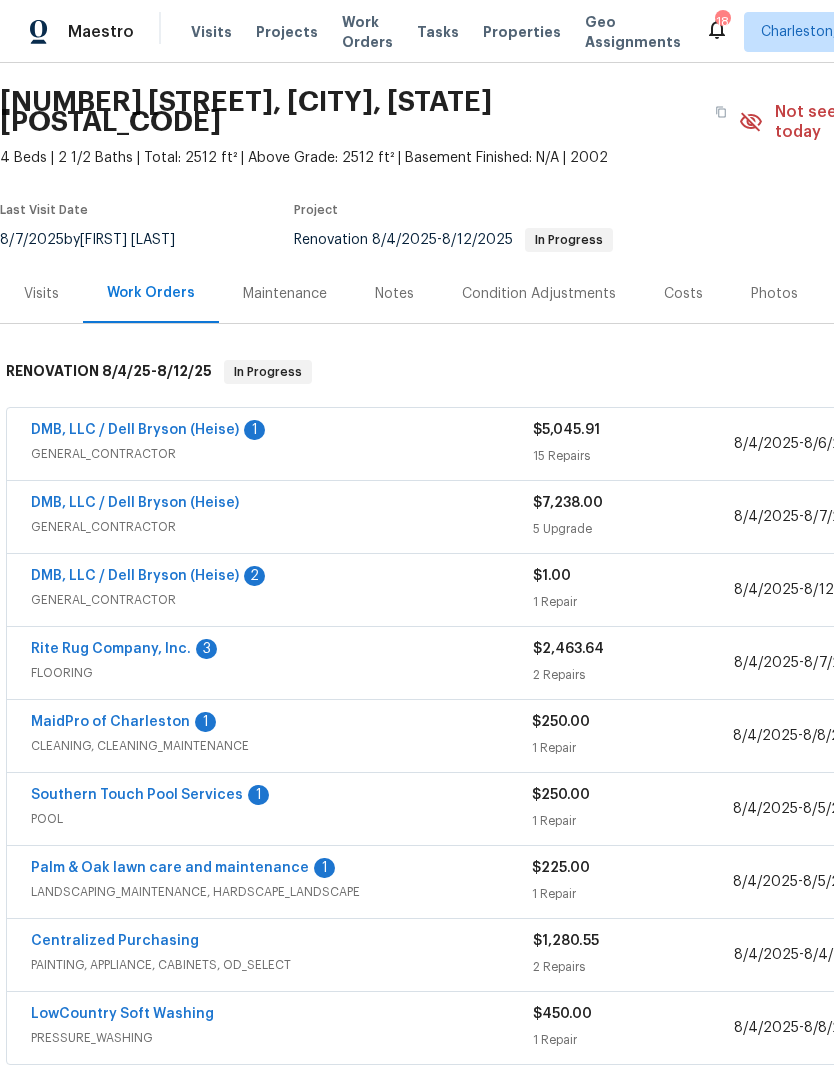 click on "DMB, LLC / Dell Bryson (Heise)" at bounding box center (135, 576) 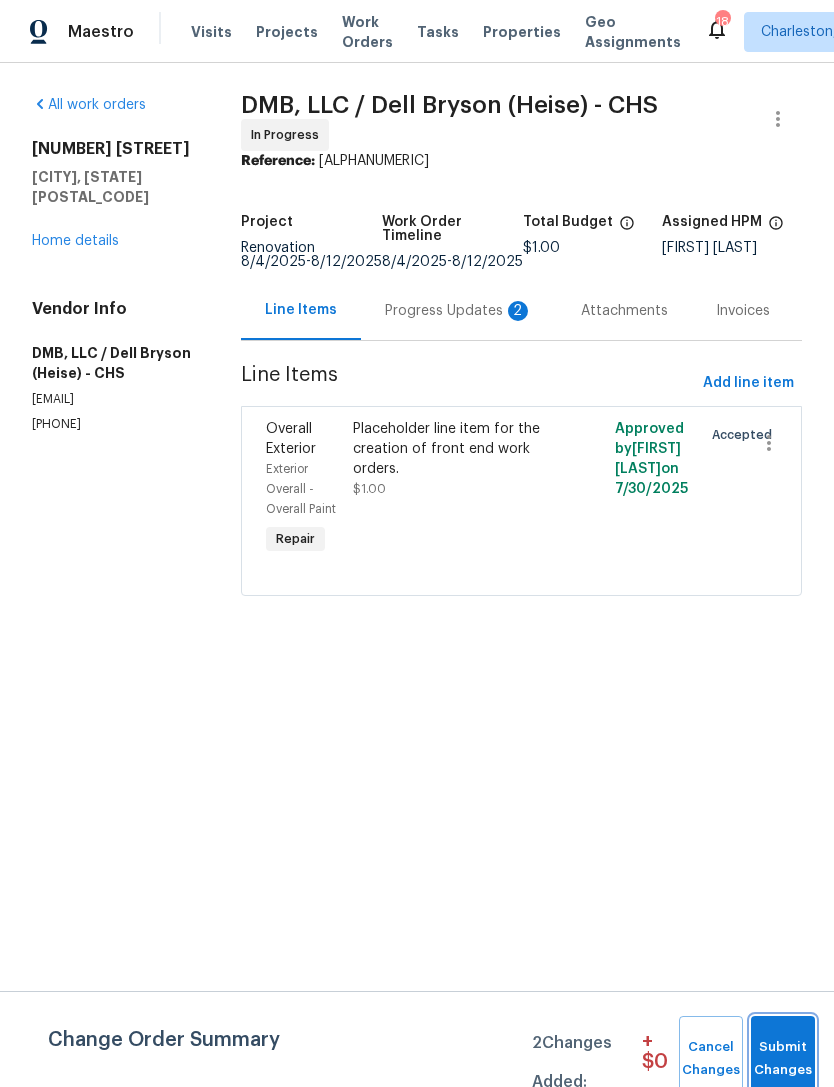 click on "Submit Changes" at bounding box center (783, 1059) 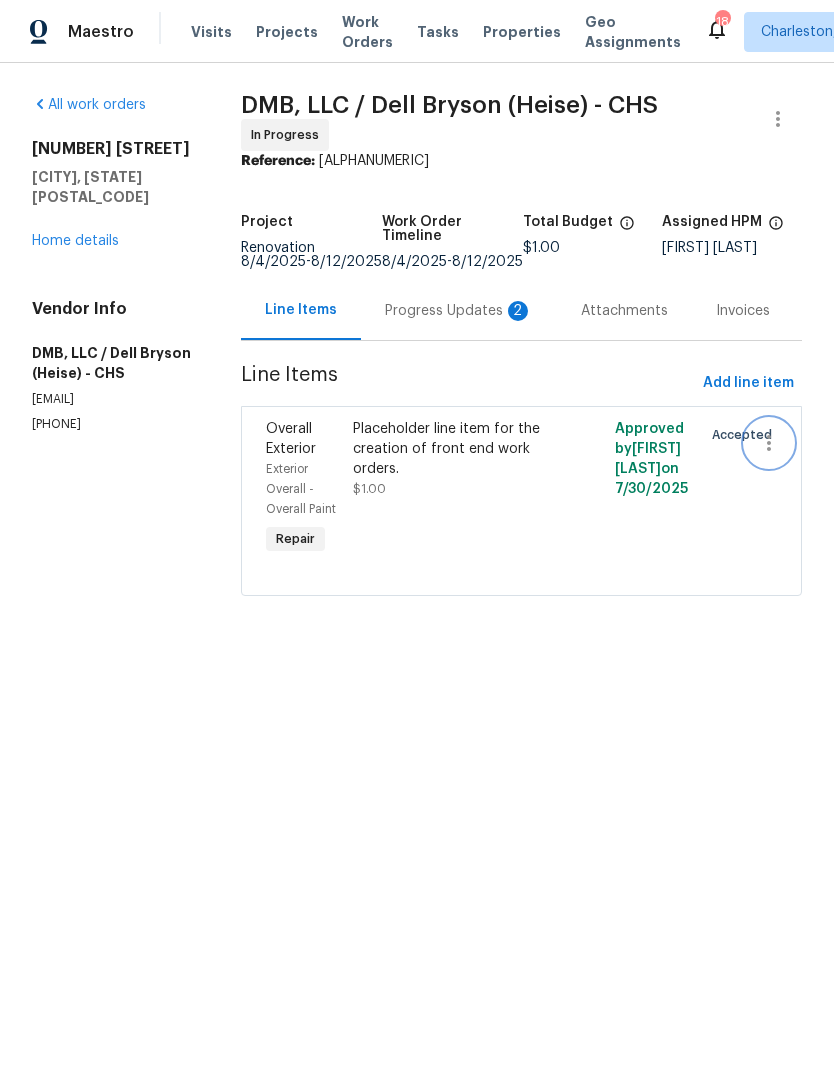click 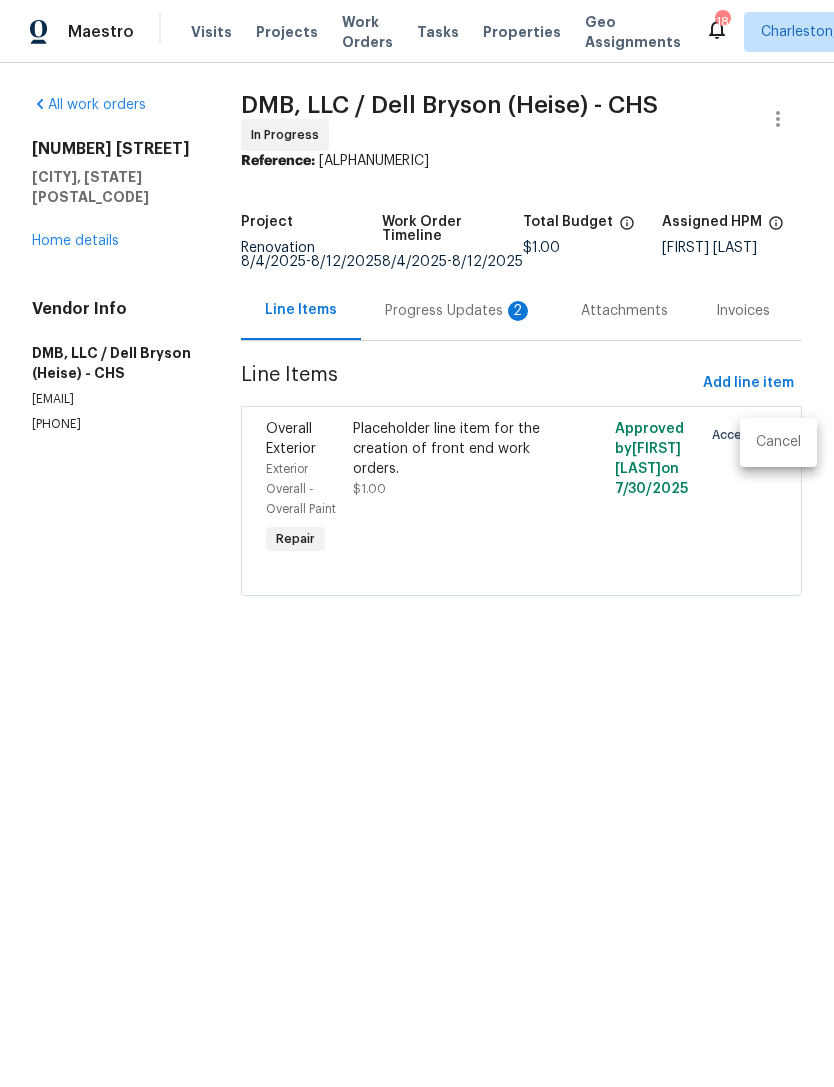 click on "Cancel" at bounding box center (778, 442) 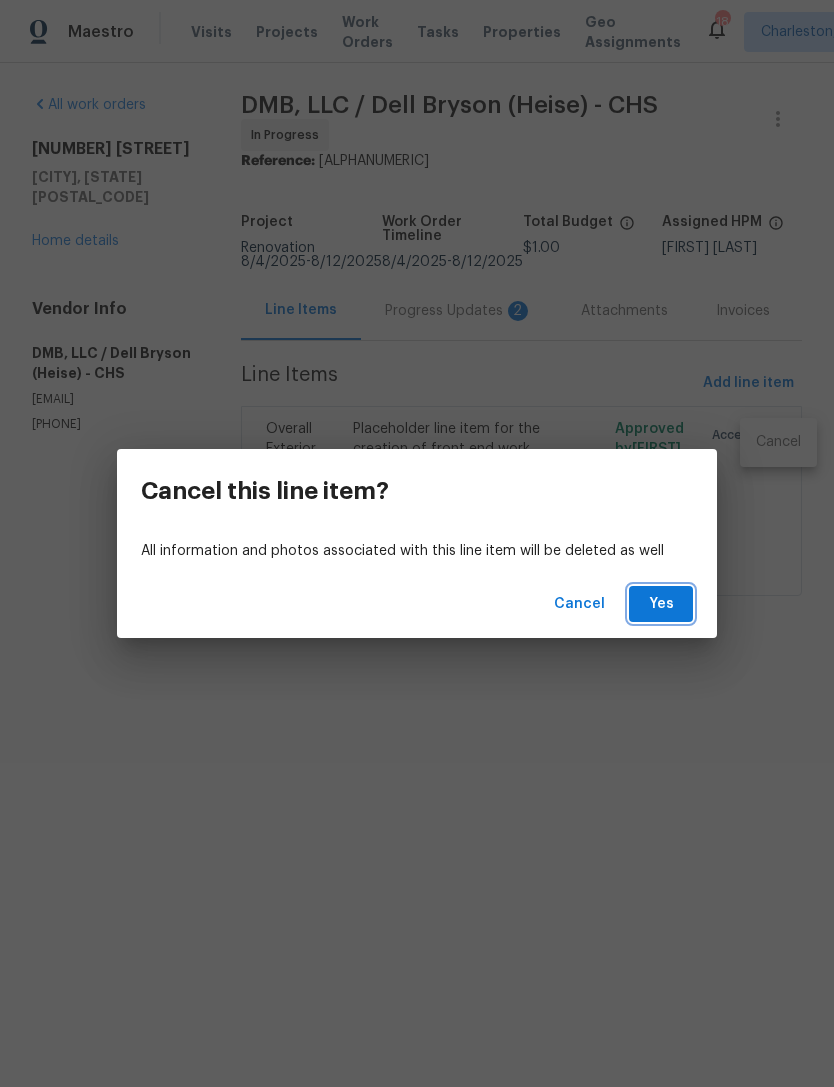click on "Yes" at bounding box center [661, 604] 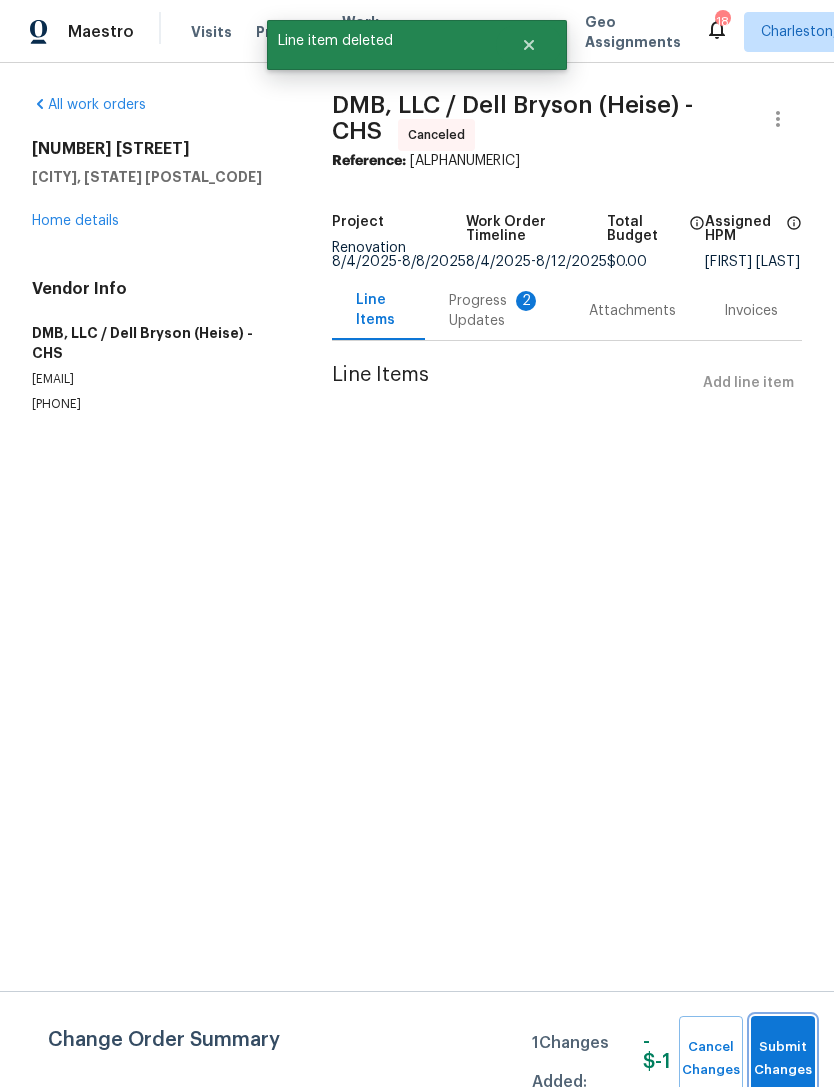 click on "Submit Changes" at bounding box center (783, 1059) 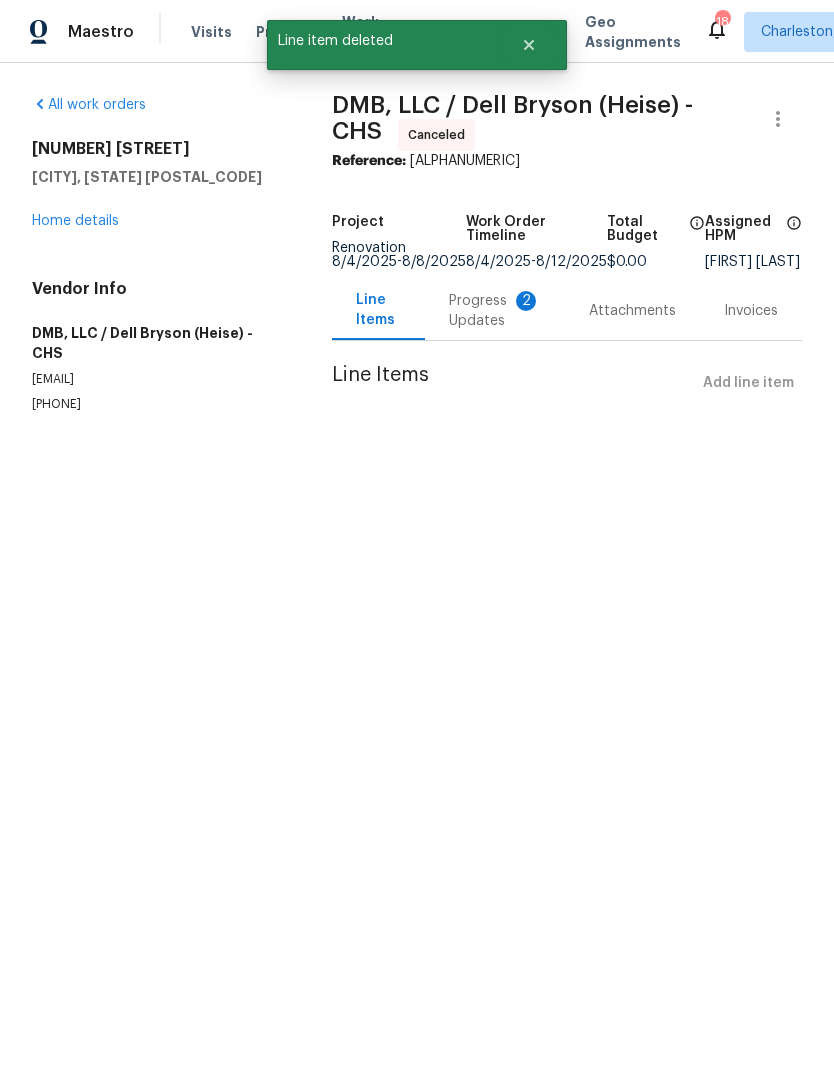 click on "Home details" at bounding box center (75, 221) 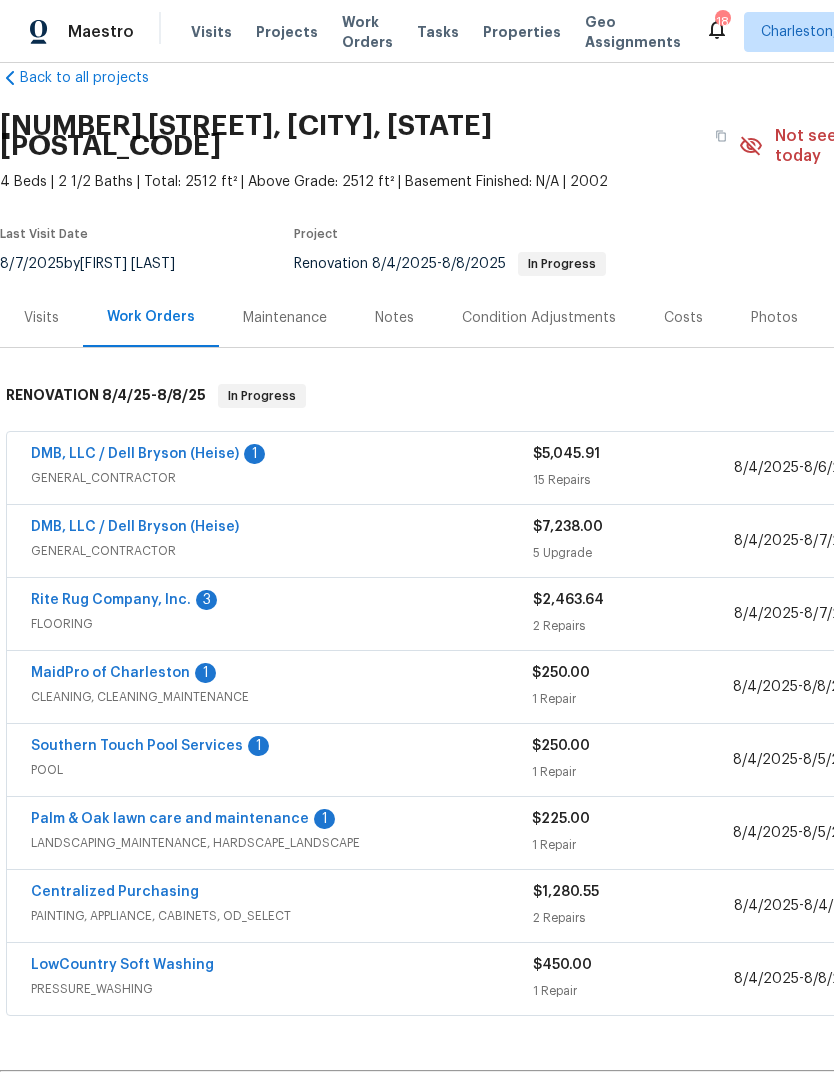 scroll, scrollTop: 37, scrollLeft: 0, axis: vertical 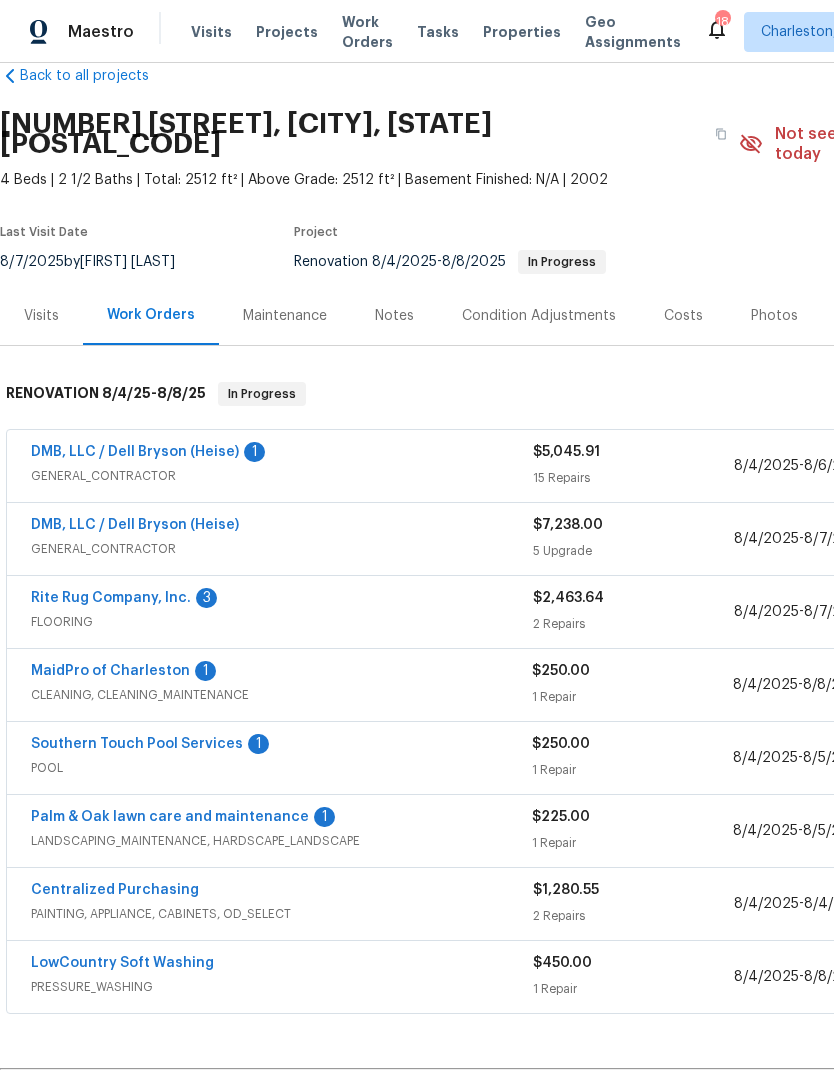 click on "DMB, LLC / Dell Bryson (Heise)" at bounding box center [135, 525] 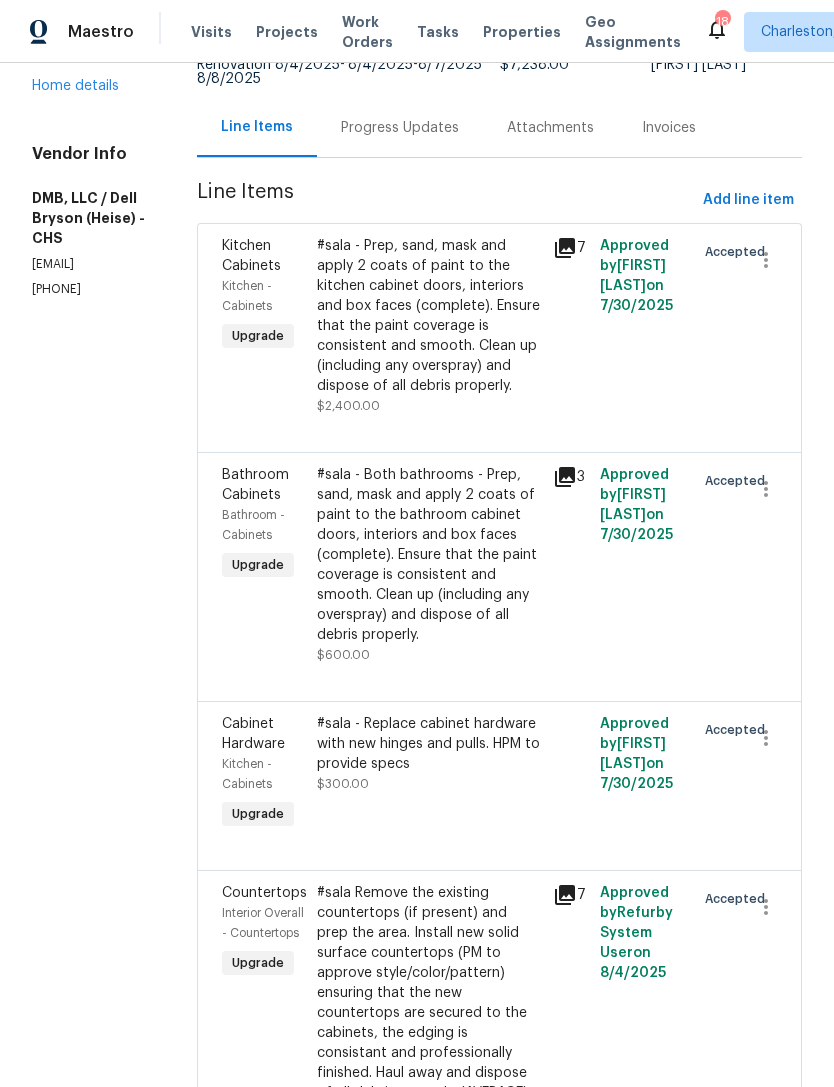 scroll, scrollTop: 178, scrollLeft: 0, axis: vertical 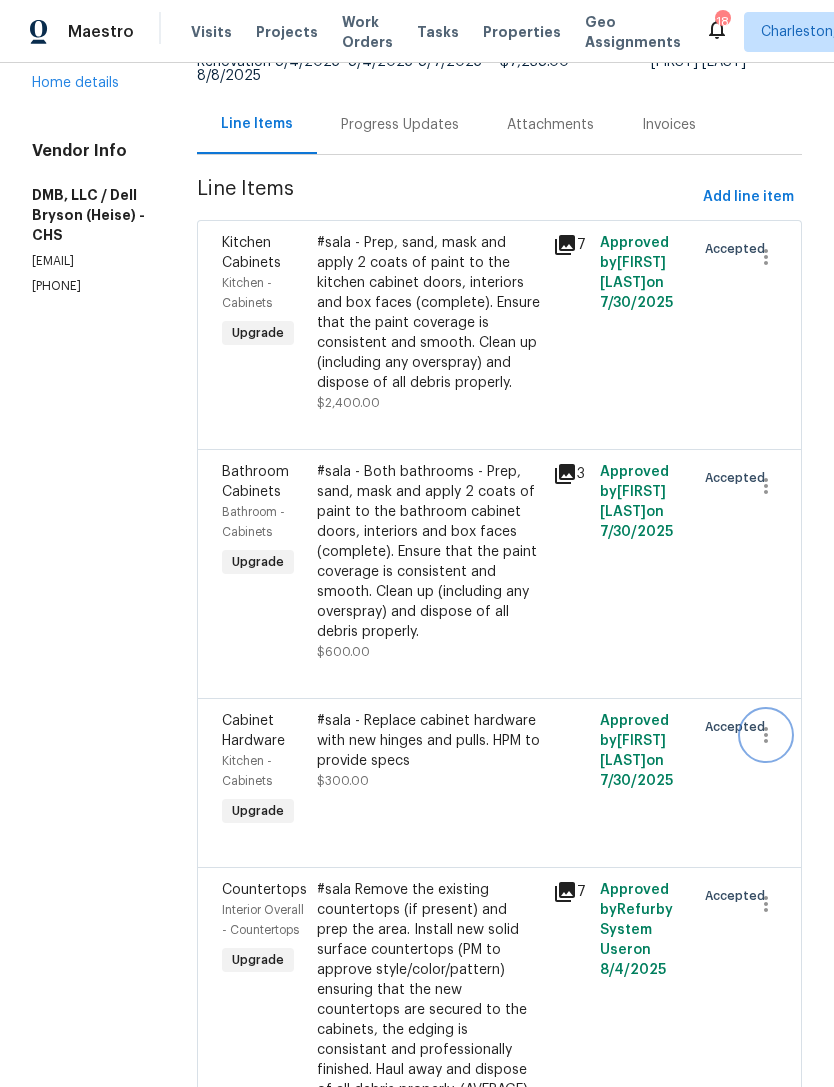 click at bounding box center [766, 735] 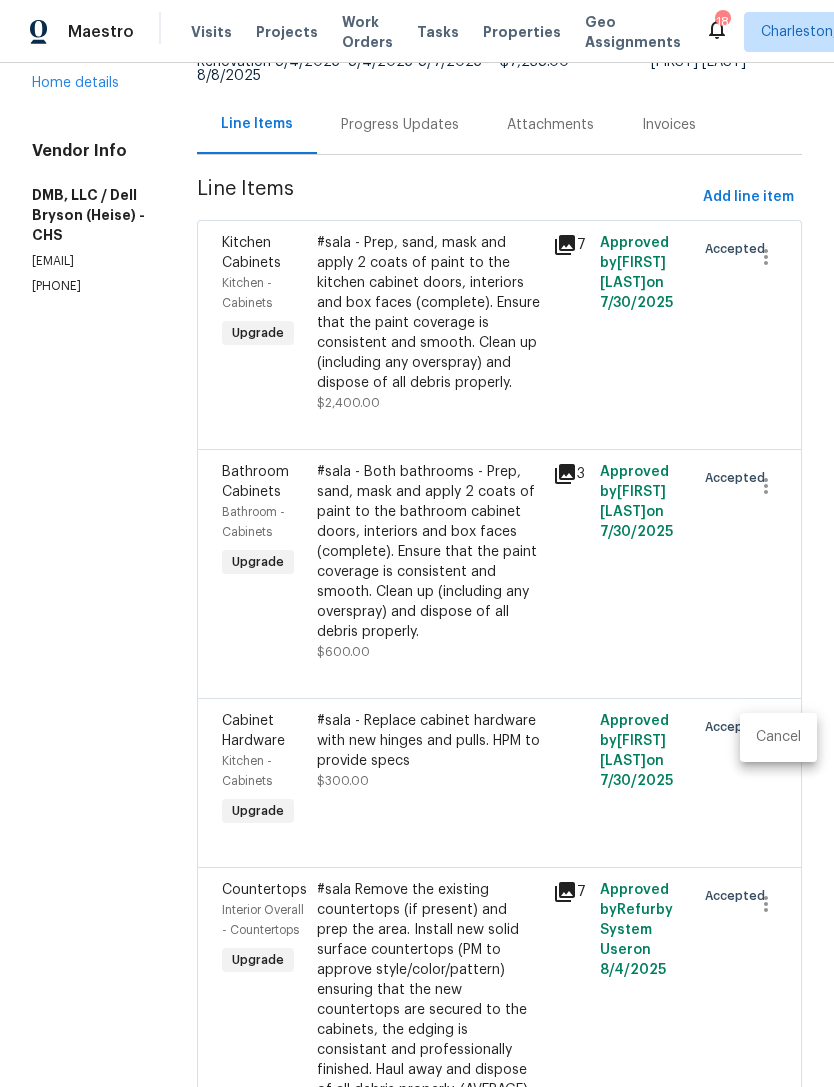 click on "Cancel" at bounding box center [778, 737] 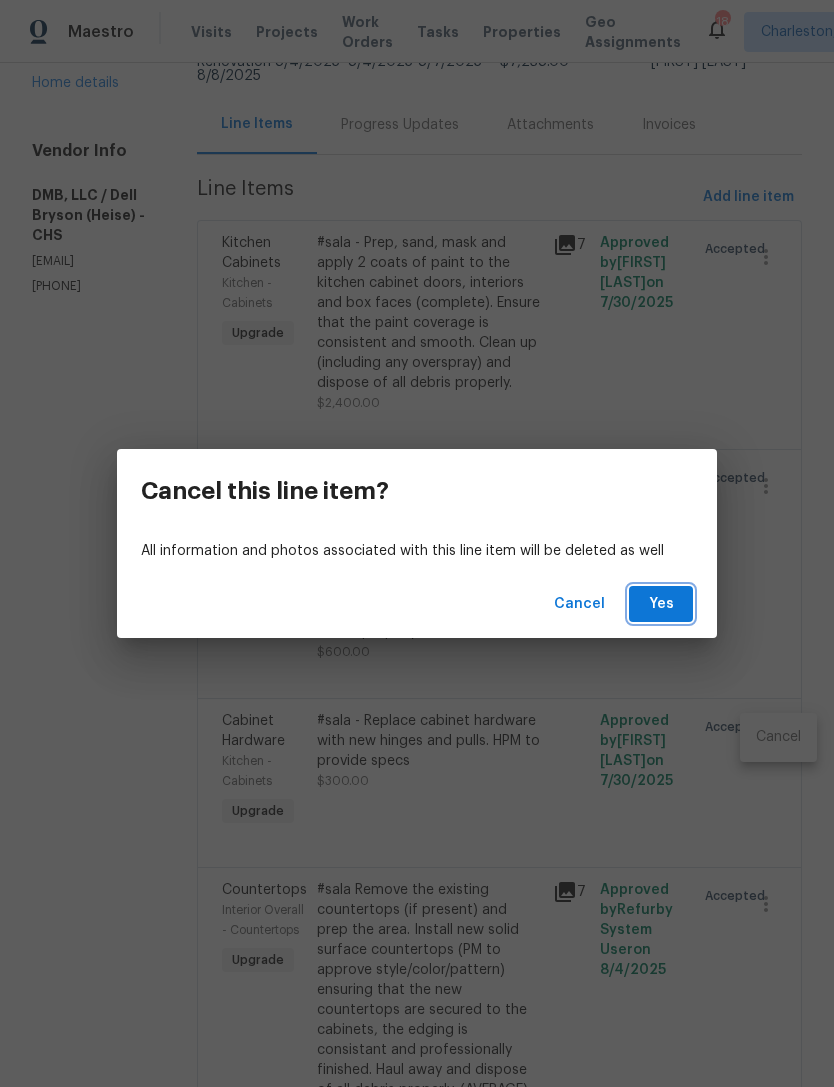 click on "Yes" at bounding box center (661, 604) 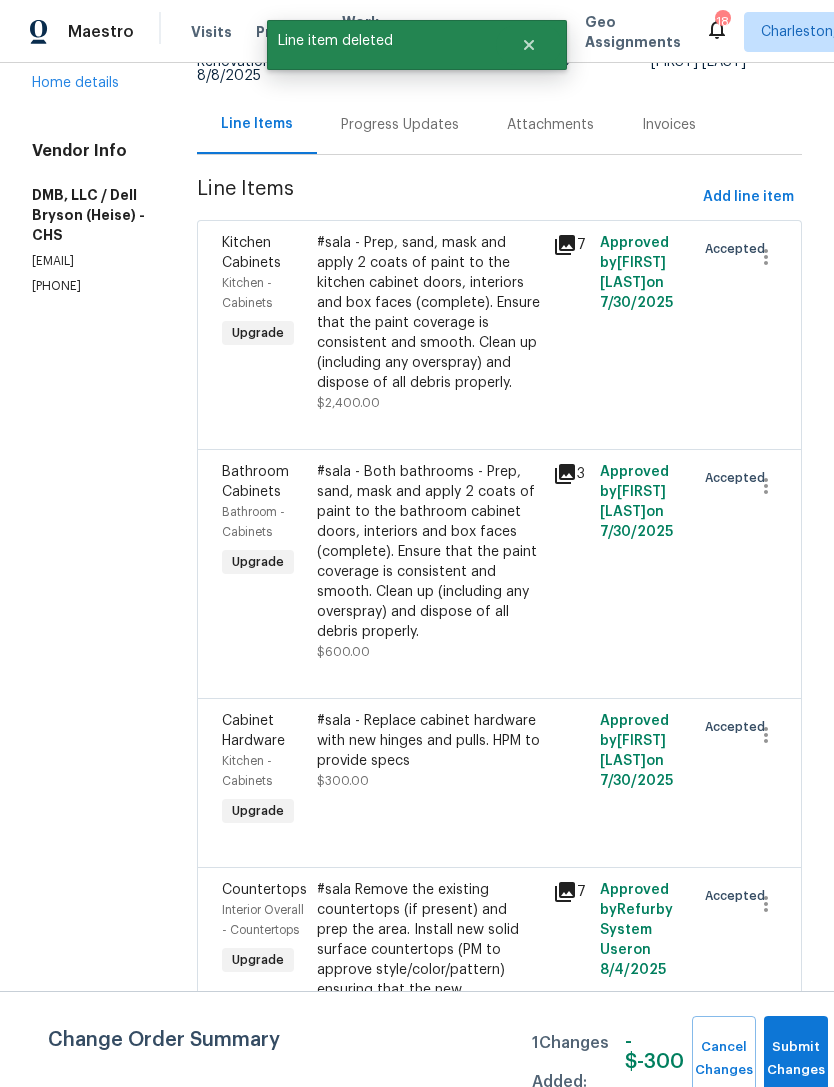 scroll, scrollTop: 0, scrollLeft: 0, axis: both 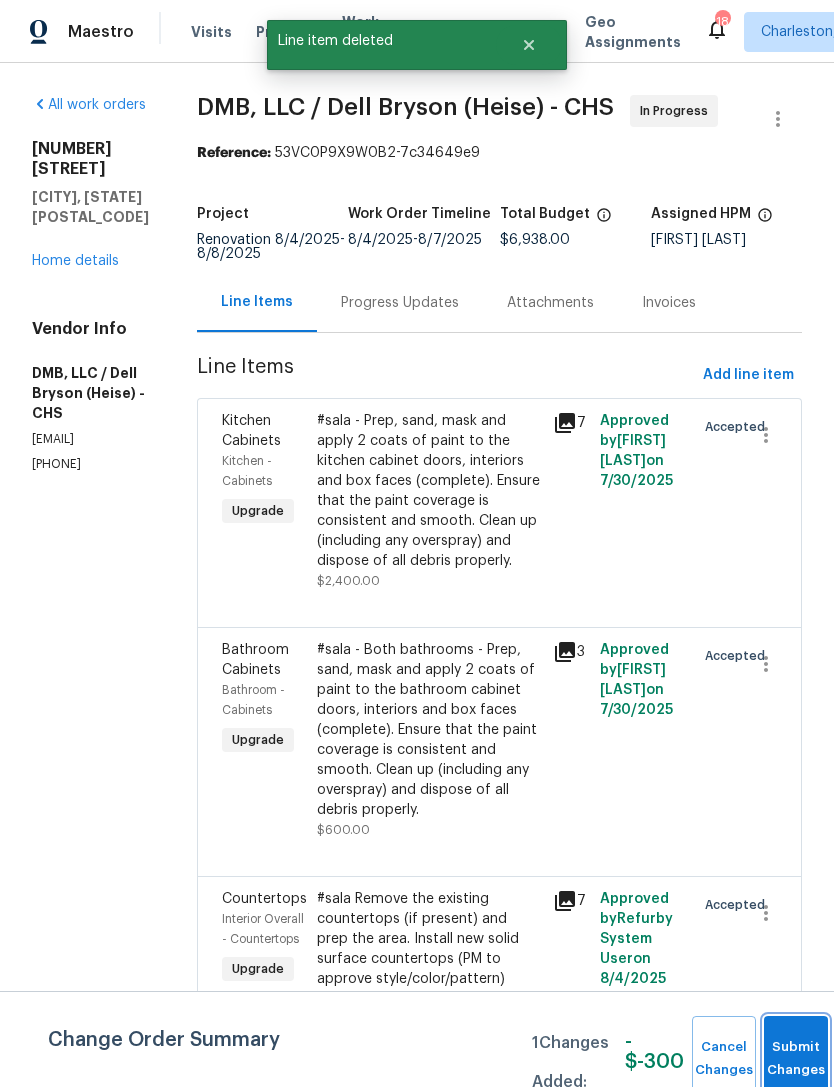 click on "Submit Changes" at bounding box center [796, 1059] 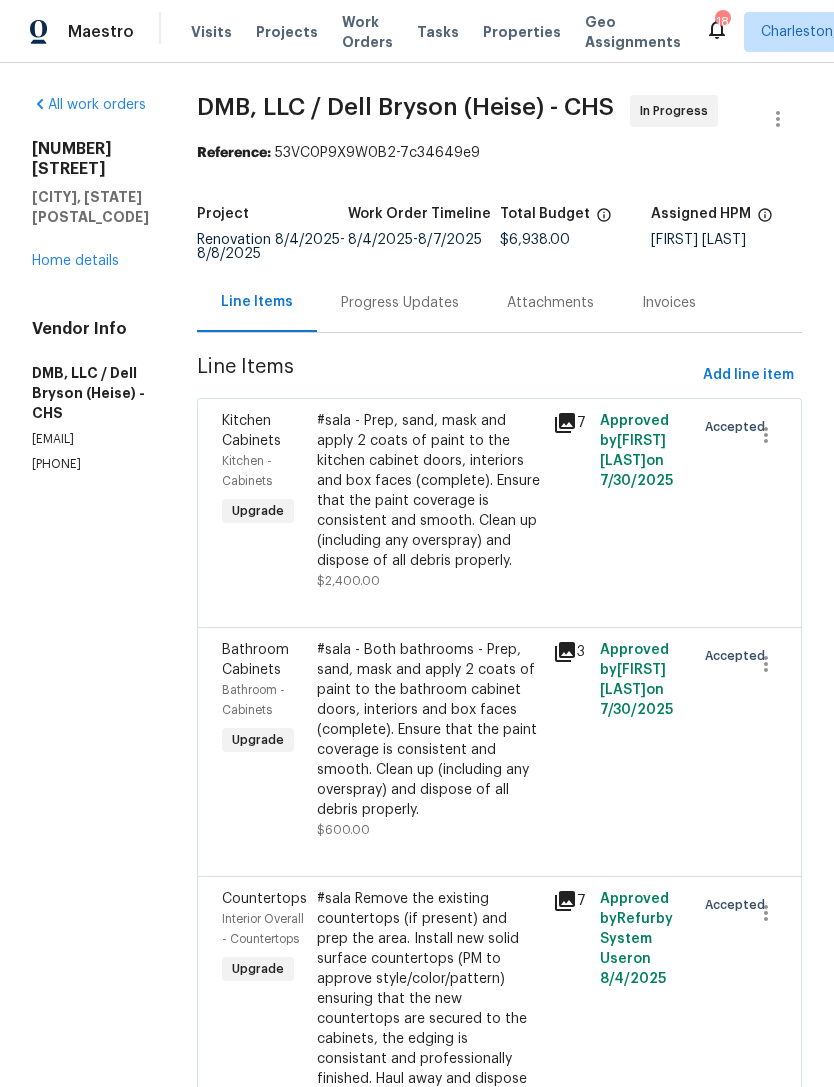 click on "Home details" at bounding box center (75, 261) 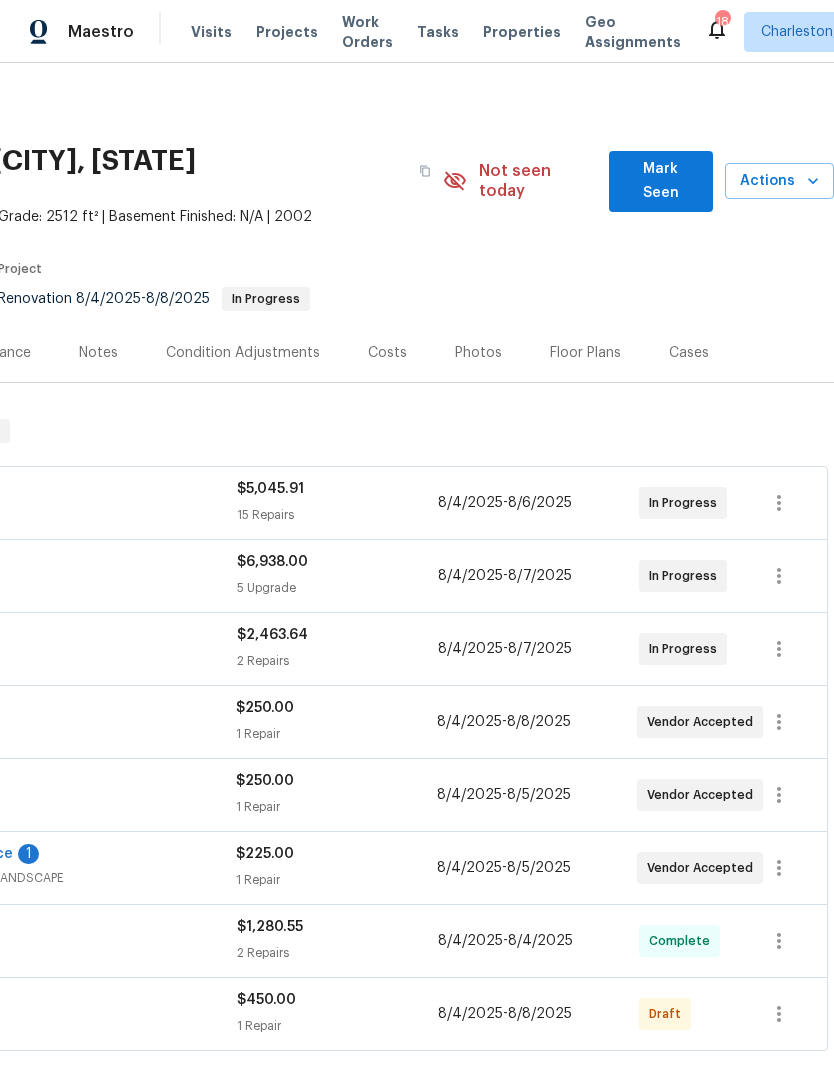 scroll, scrollTop: 0, scrollLeft: 296, axis: horizontal 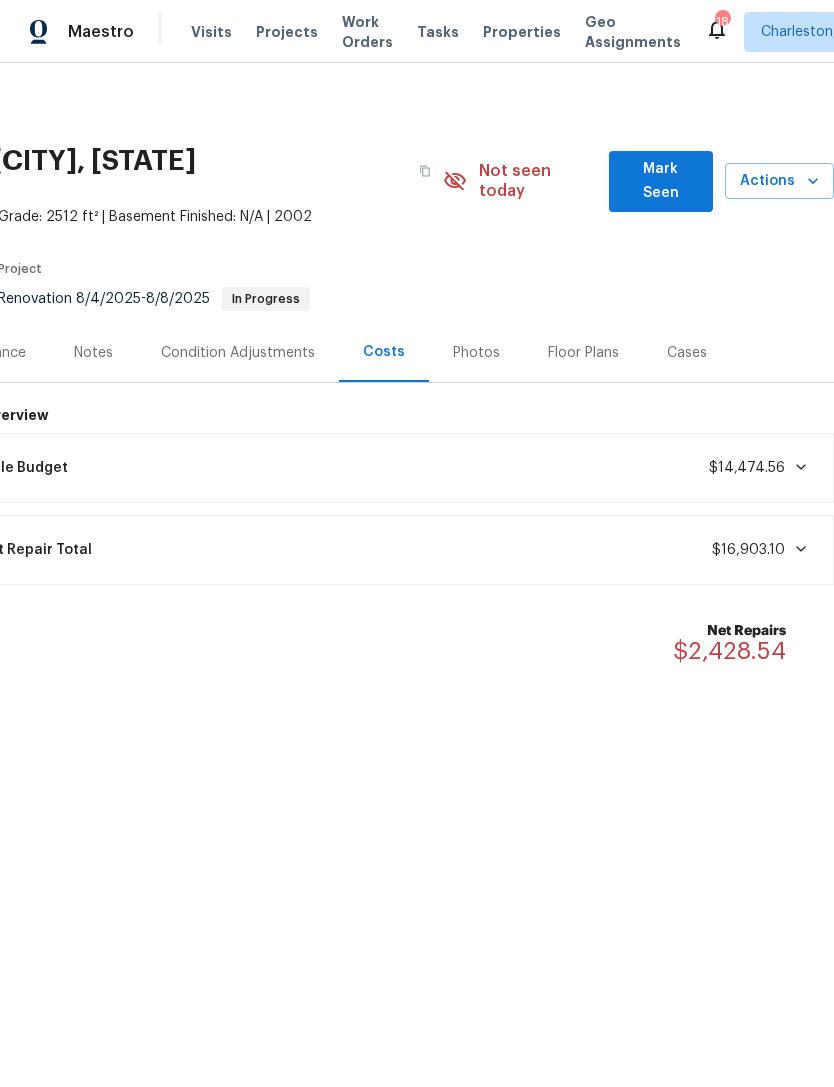 click on "Visits" at bounding box center (211, 32) 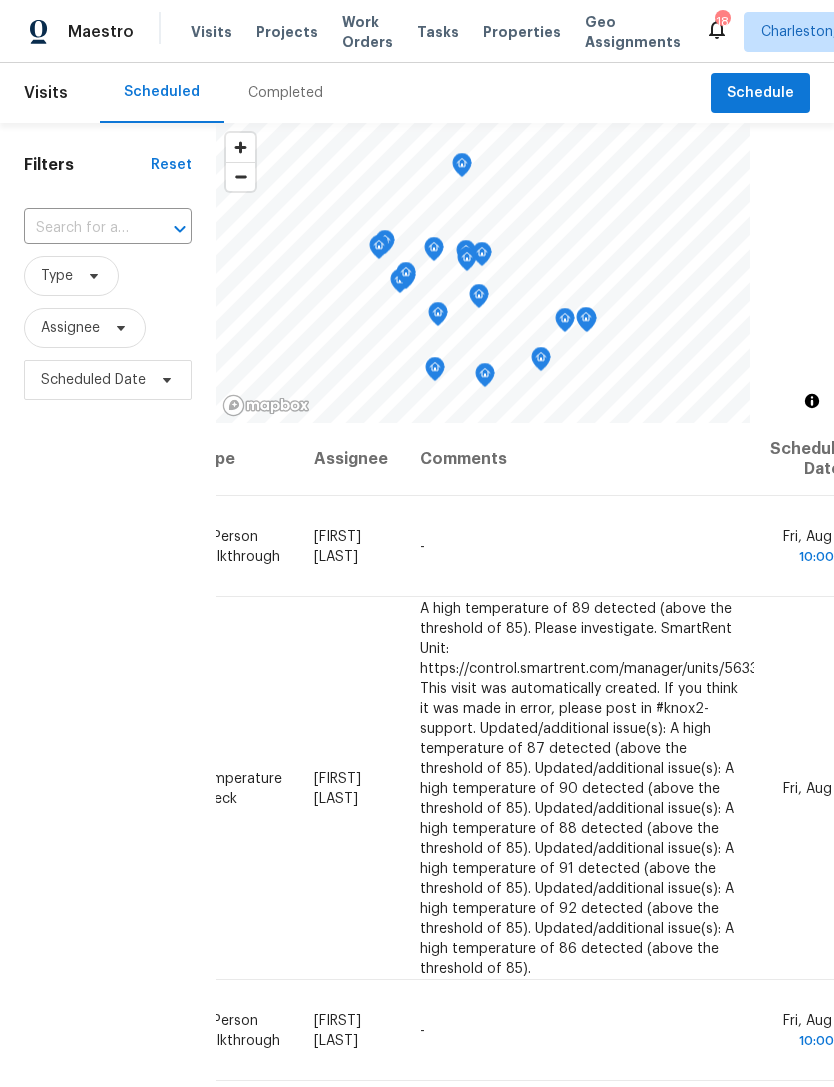 scroll, scrollTop: 0, scrollLeft: 176, axis: horizontal 